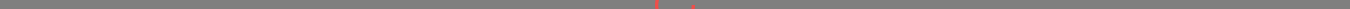 scroll, scrollTop: 0, scrollLeft: 0, axis: both 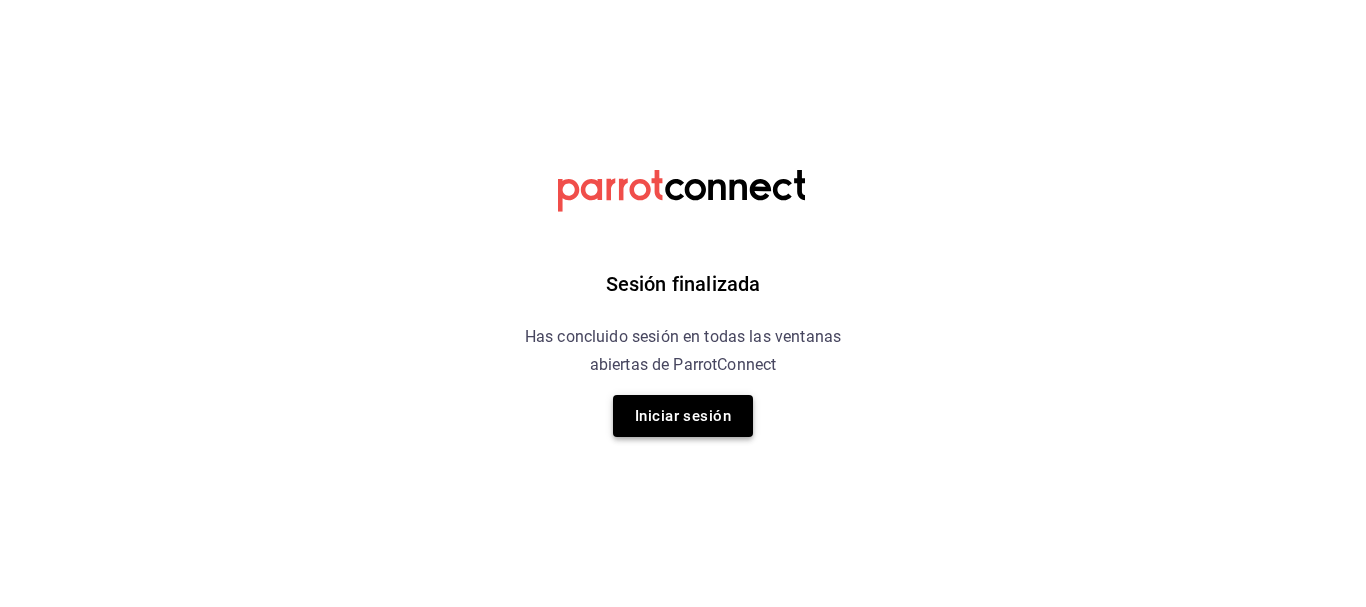 click on "Iniciar sesión" at bounding box center (683, 416) 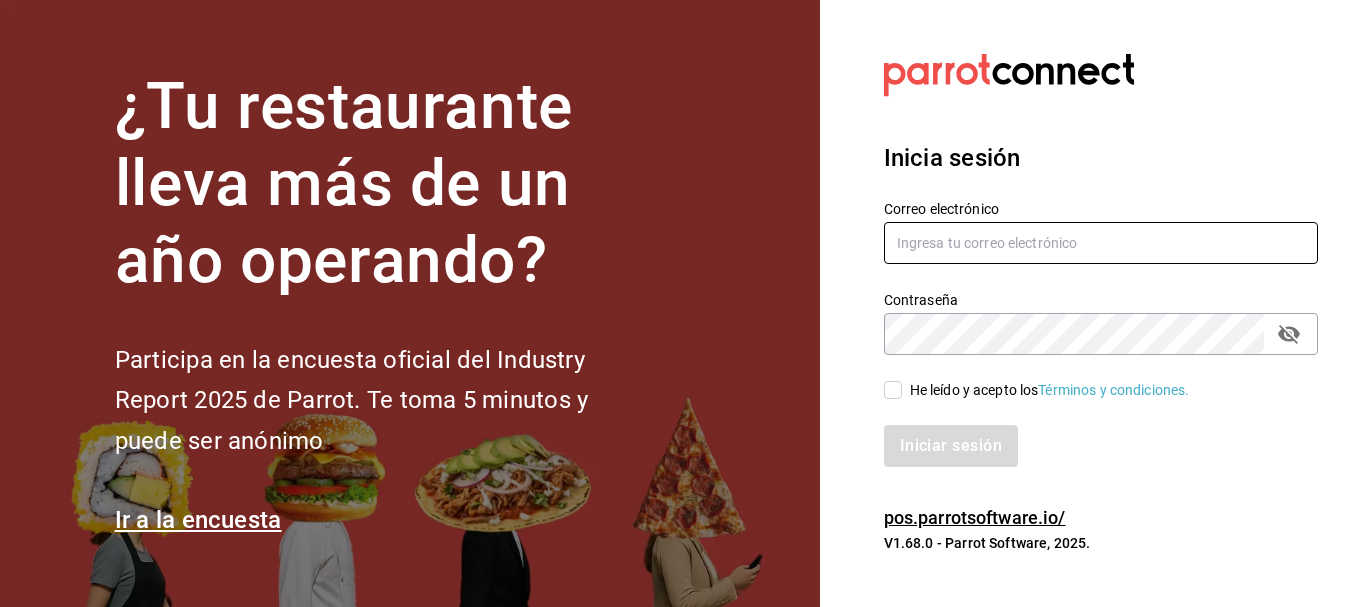 type on "[USERNAME]@example.com" 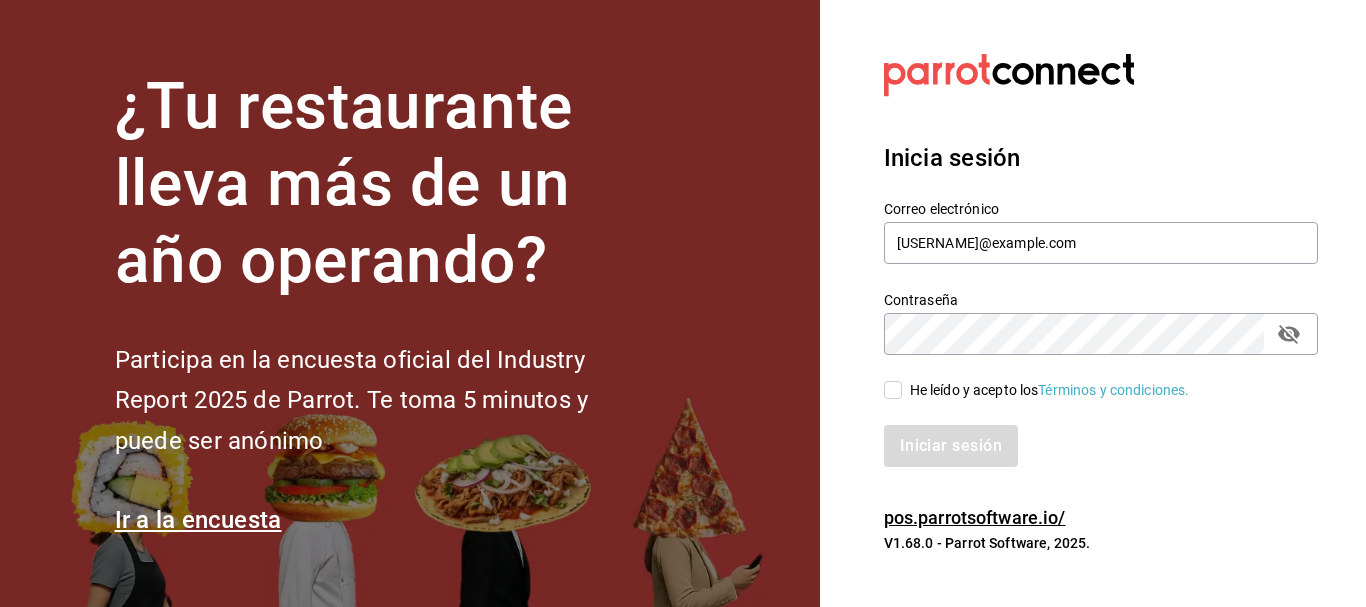 click on "He leído y acepto los  Términos y condiciones." at bounding box center (893, 390) 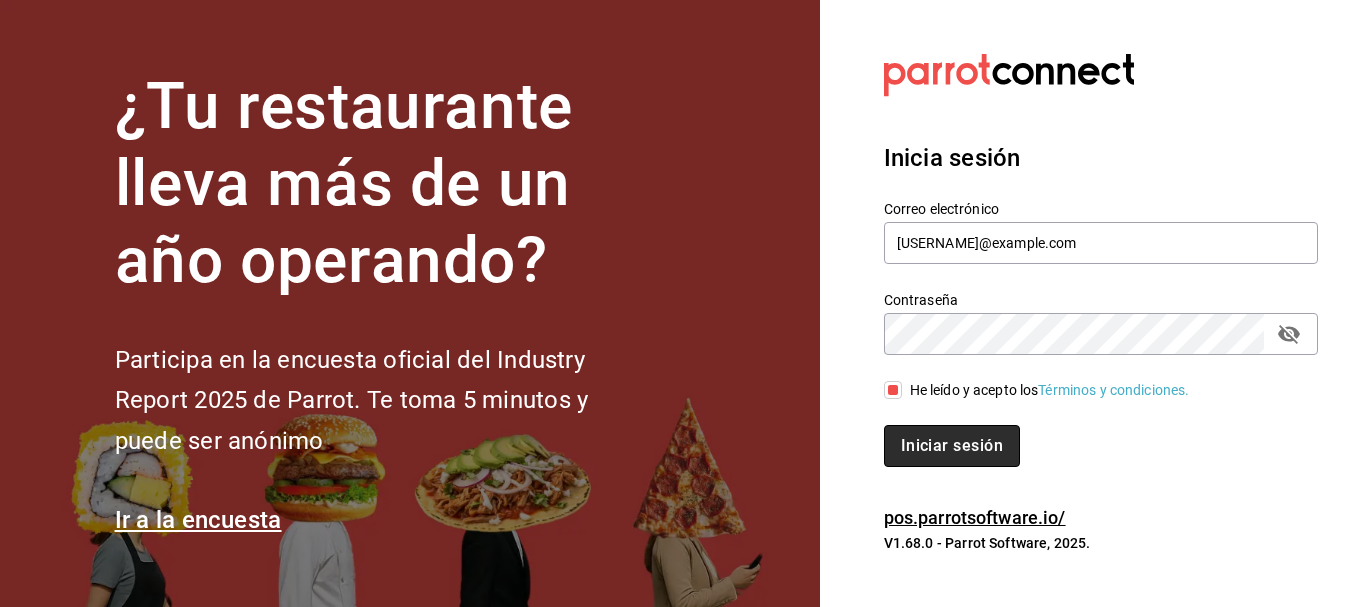 click on "Iniciar sesión" at bounding box center (952, 446) 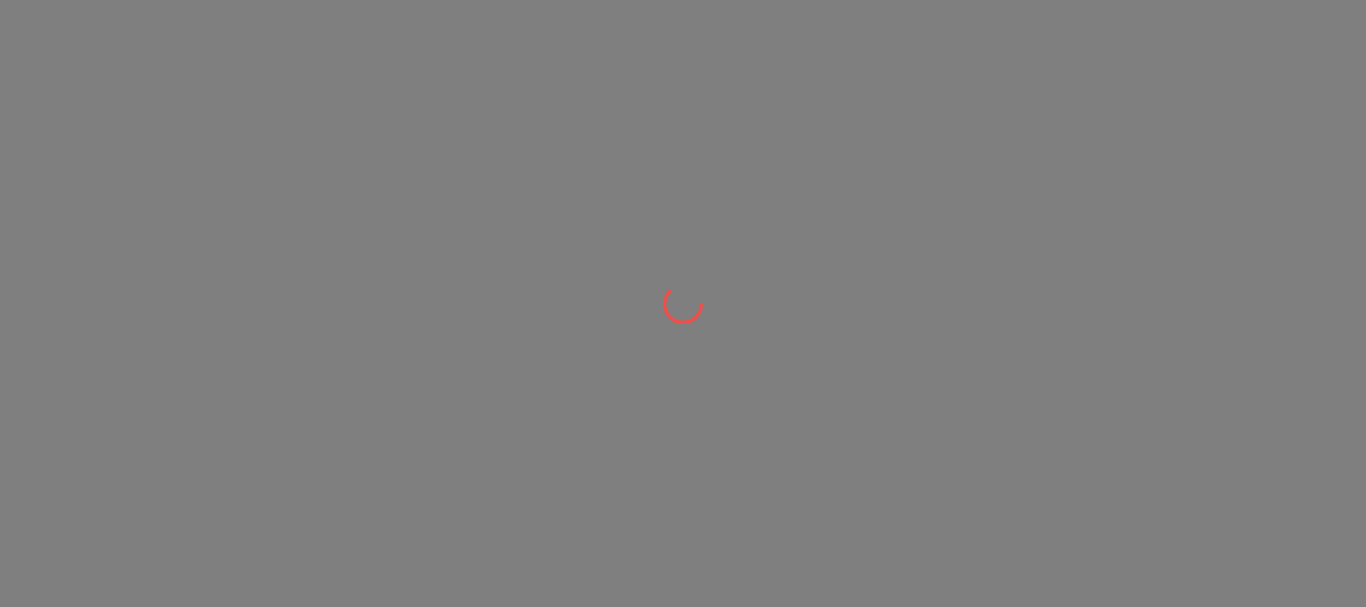 scroll, scrollTop: 0, scrollLeft: 0, axis: both 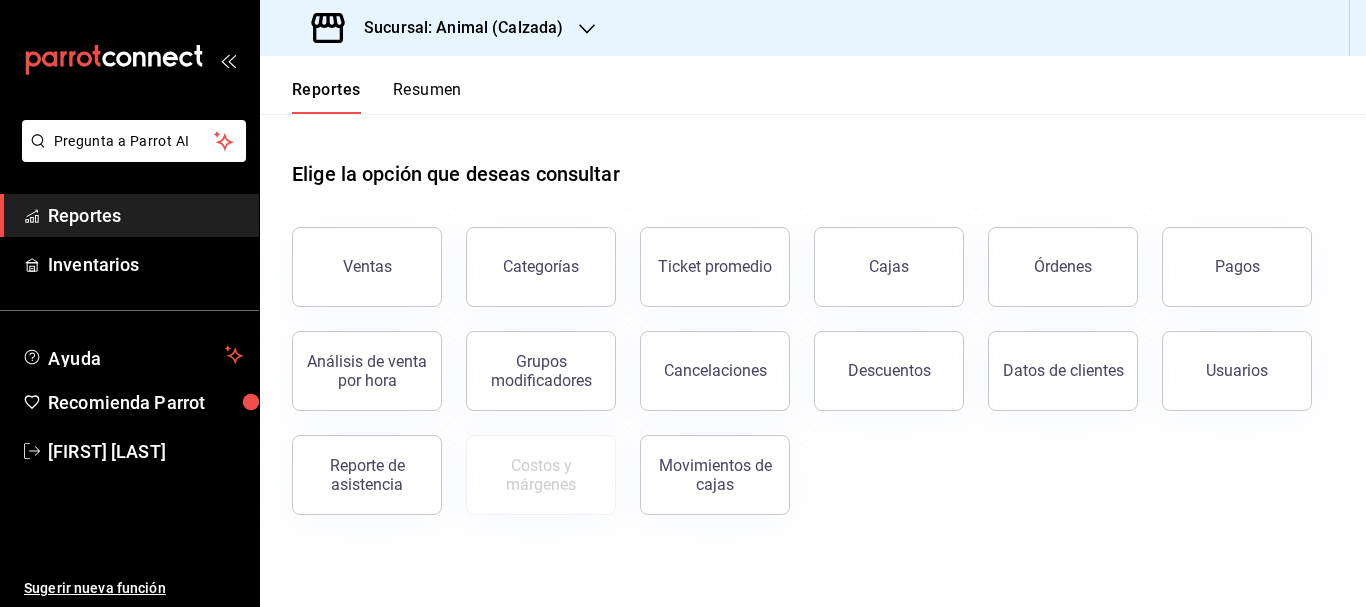 click on "Sucursal: Animal (Calzada)" at bounding box center [439, 28] 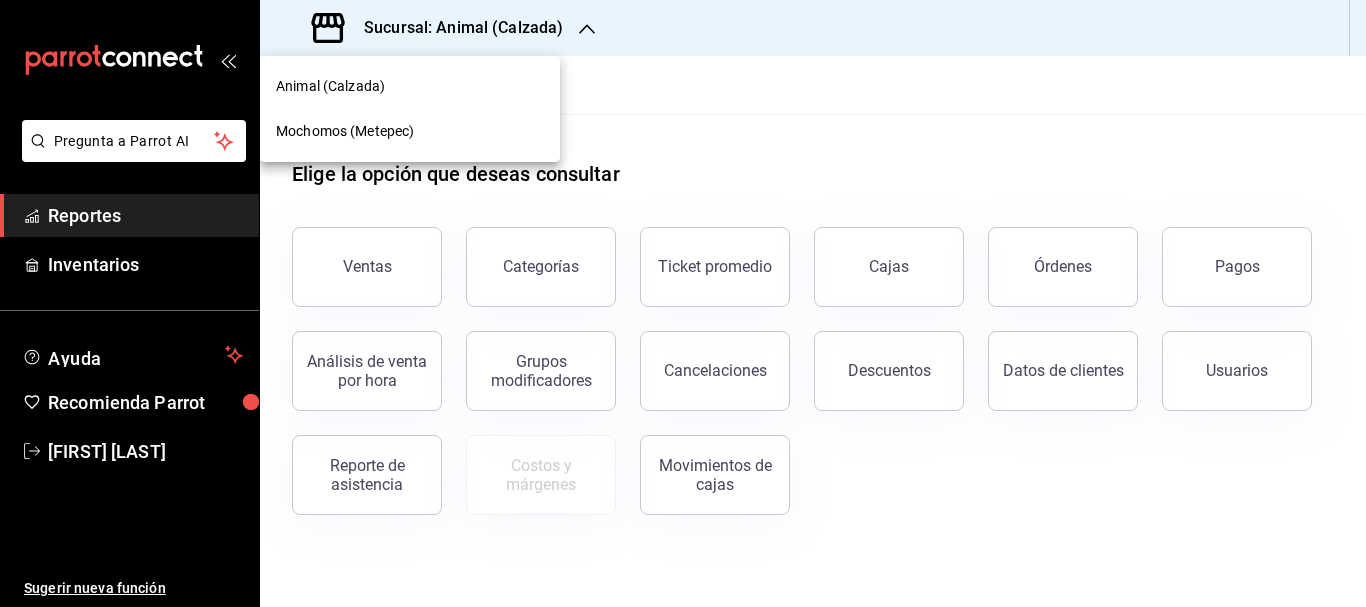 click on "Mochomos (Metepec)" at bounding box center [410, 131] 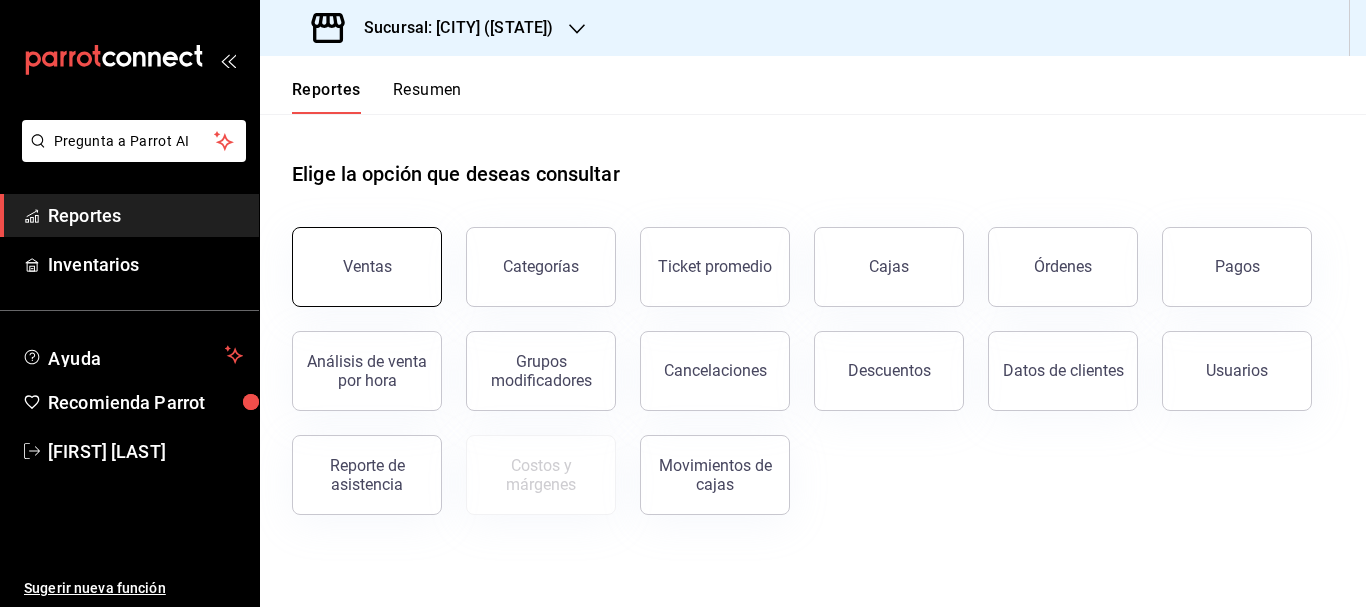 click on "Ventas" at bounding box center (367, 266) 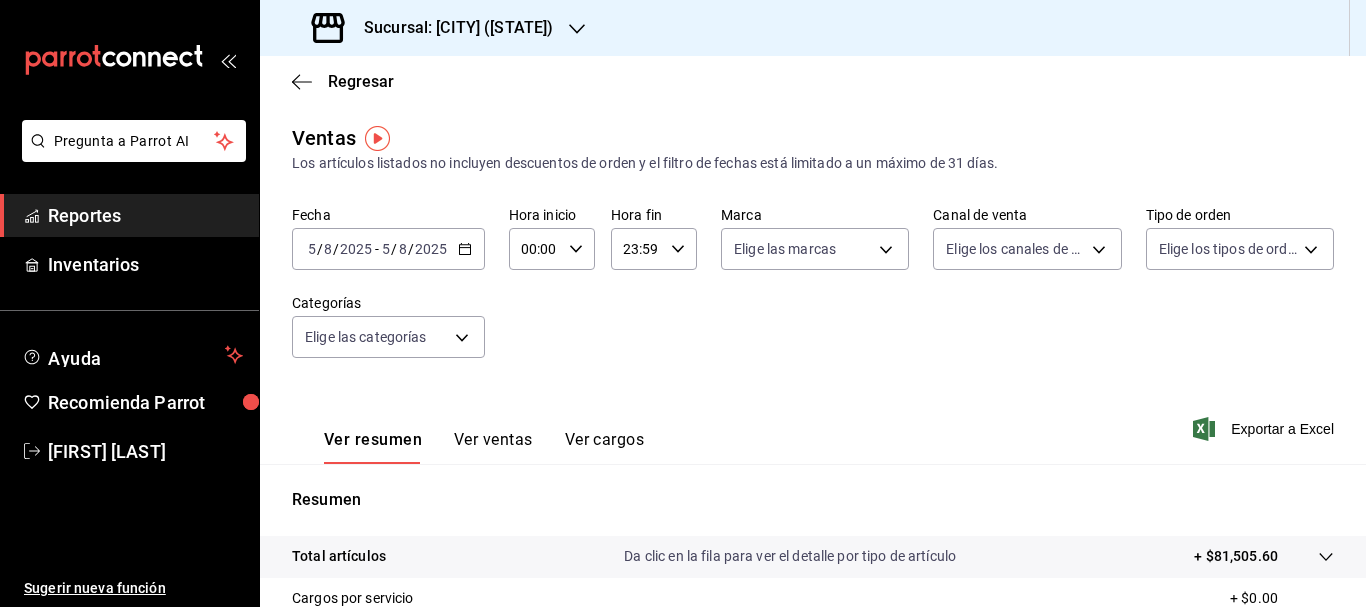 click on "2025-08-05 5 / 8 / 2025 - 2025-08-05 5 / 8 / 2025" at bounding box center [388, 249] 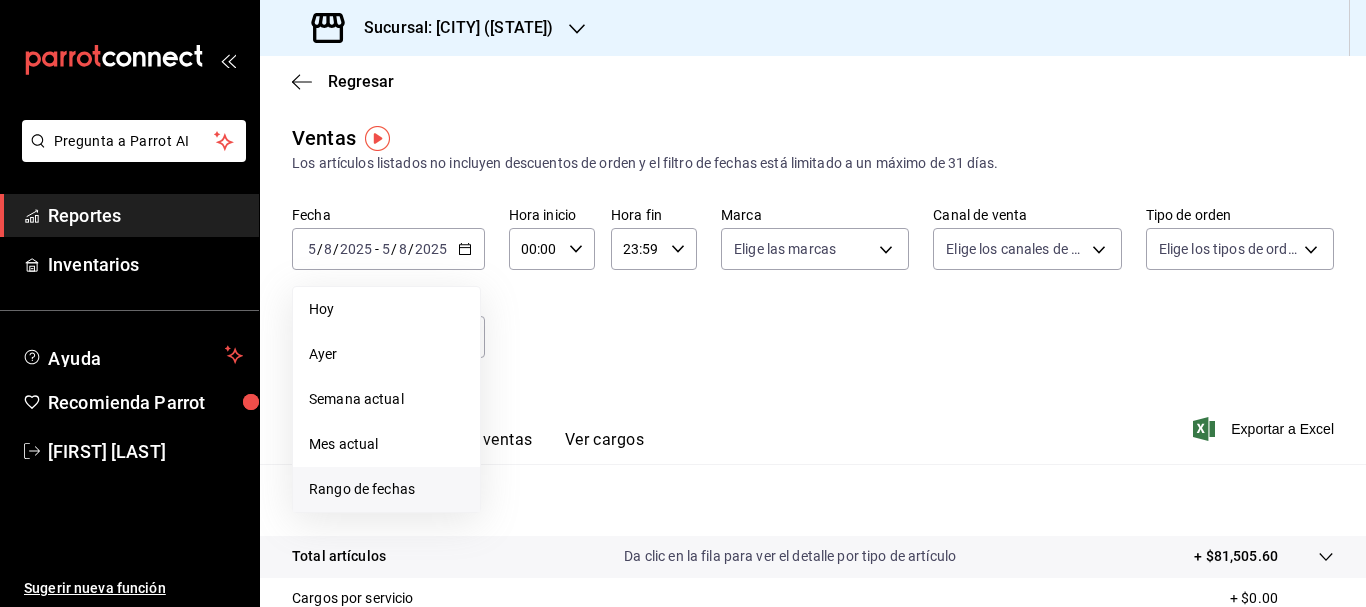 click on "Rango de fechas" at bounding box center (386, 489) 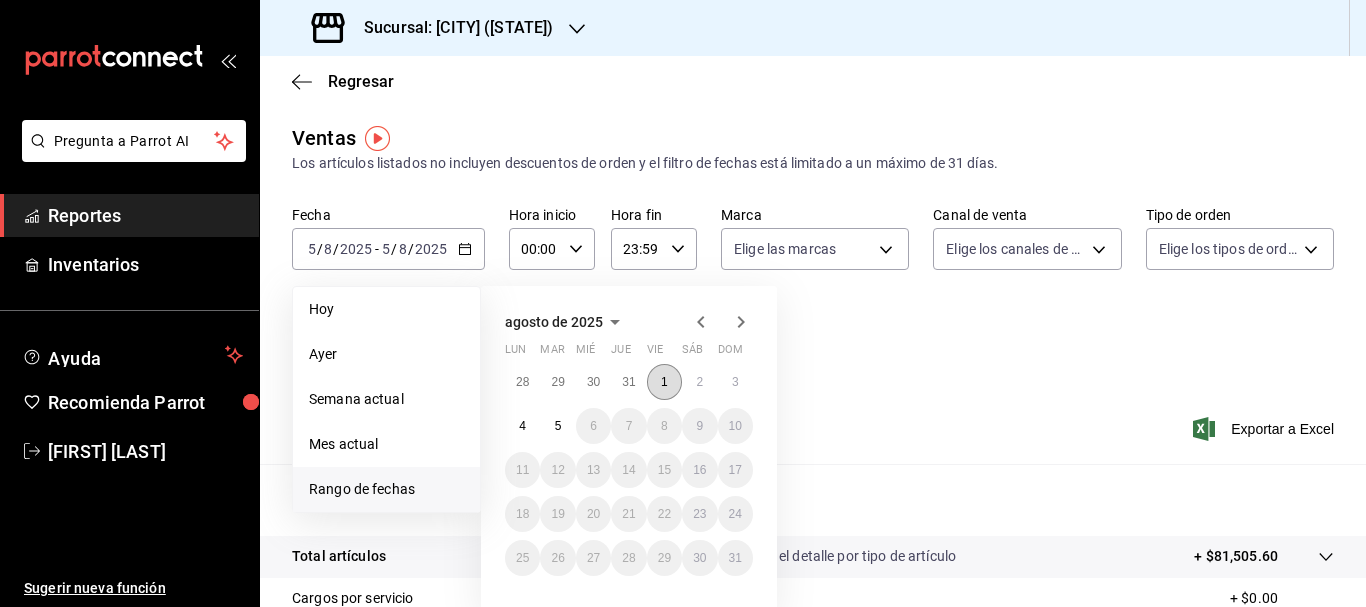 click on "1" at bounding box center (664, 382) 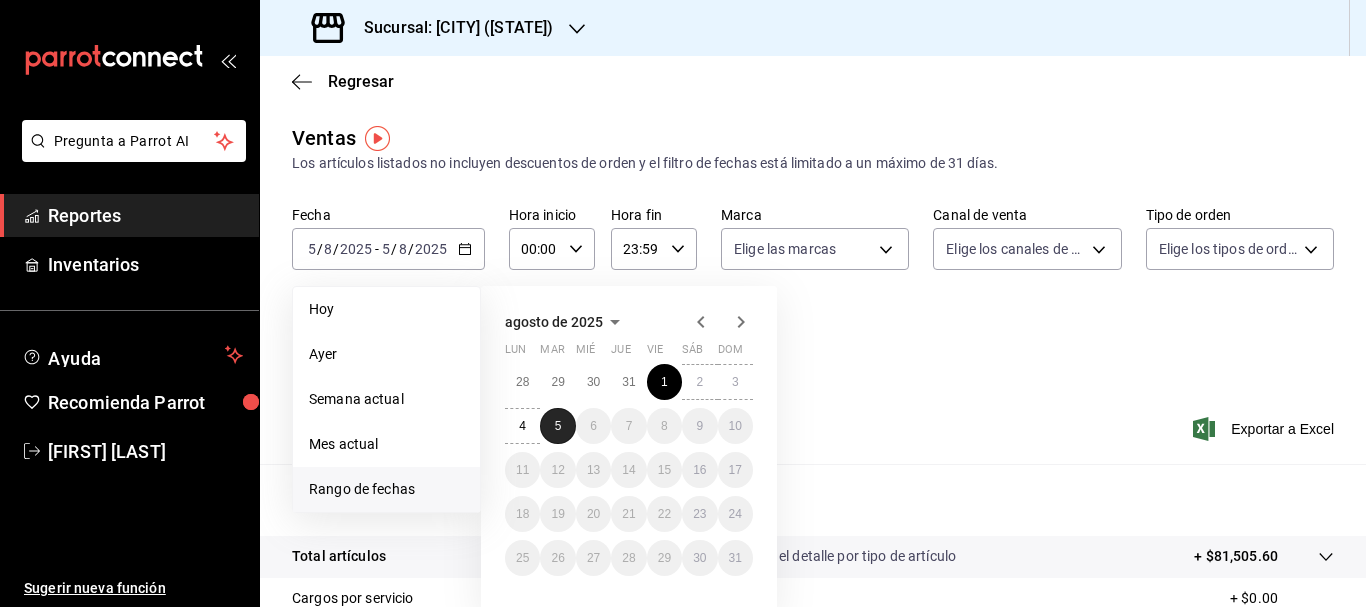 click on "5" at bounding box center [558, 426] 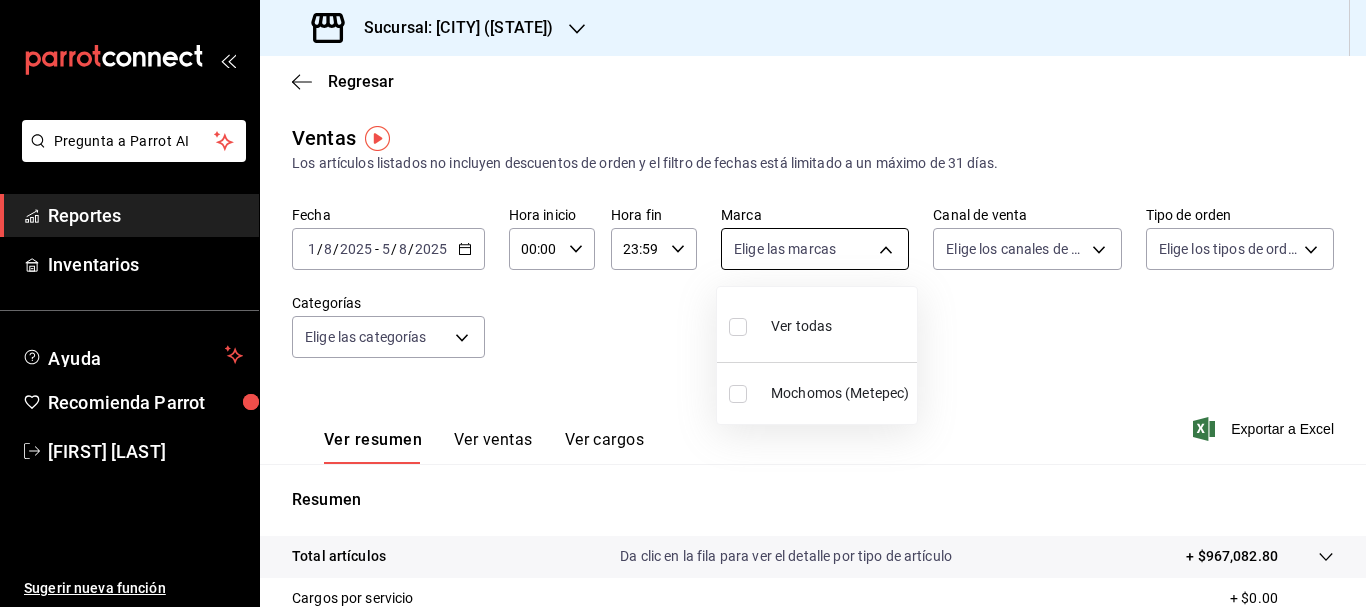 click on "Pregunta a Parrot AI Reportes   Inventarios   Ayuda Recomienda Parrot   Cristian Mercado   Sugerir nueva función   Sucursal: Mochomos (Metepec) Regresar Ventas Los artículos listados no incluyen descuentos de orden y el filtro de fechas está limitado a un máximo de 31 días. Fecha 2025-08-01 1 / 8 / 2025 - 2025-08-05 5 / 8 / 2025 Hora inicio 00:00 Hora inicio Hora fin 23:59 Hora fin Marca Elige las marcas Canal de venta Elige los canales de venta Tipo de orden Elige los tipos de orden Categorías Elige las categorías Ver resumen Ver ventas Ver cargos Exportar a Excel Resumen Total artículos Da clic en la fila para ver el detalle por tipo de artículo + $967,082.80 Cargos por servicio + $0.00 Venta bruta = $967,082.80 Descuentos totales - $17,929.00 Certificados de regalo - $0.00 Venta total = $949,153.80 Impuestos - $130,917.77 Venta neta = $818,236.03 GANA 1 MES GRATIS EN TU SUSCRIPCIÓN AQUÍ Ver video tutorial Ir a video Pregunta a Parrot AI Reportes   Inventarios   Ayuda Recomienda Parrot" at bounding box center (683, 303) 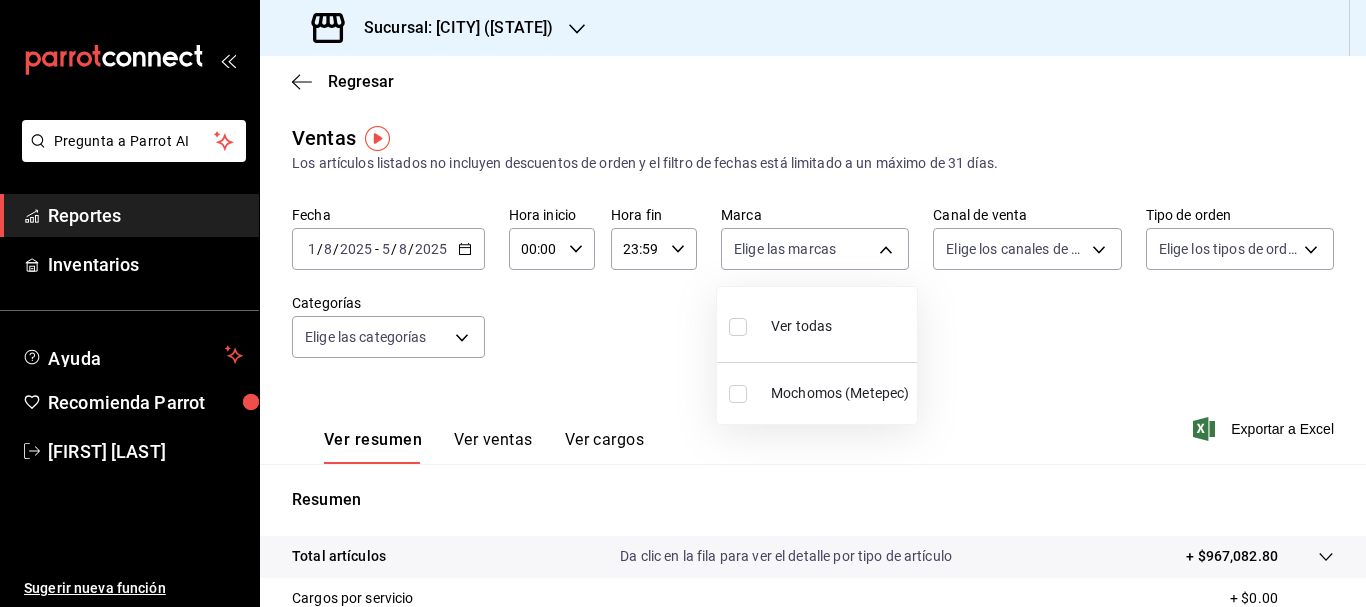 click on "Ver todas" at bounding box center (817, 324) 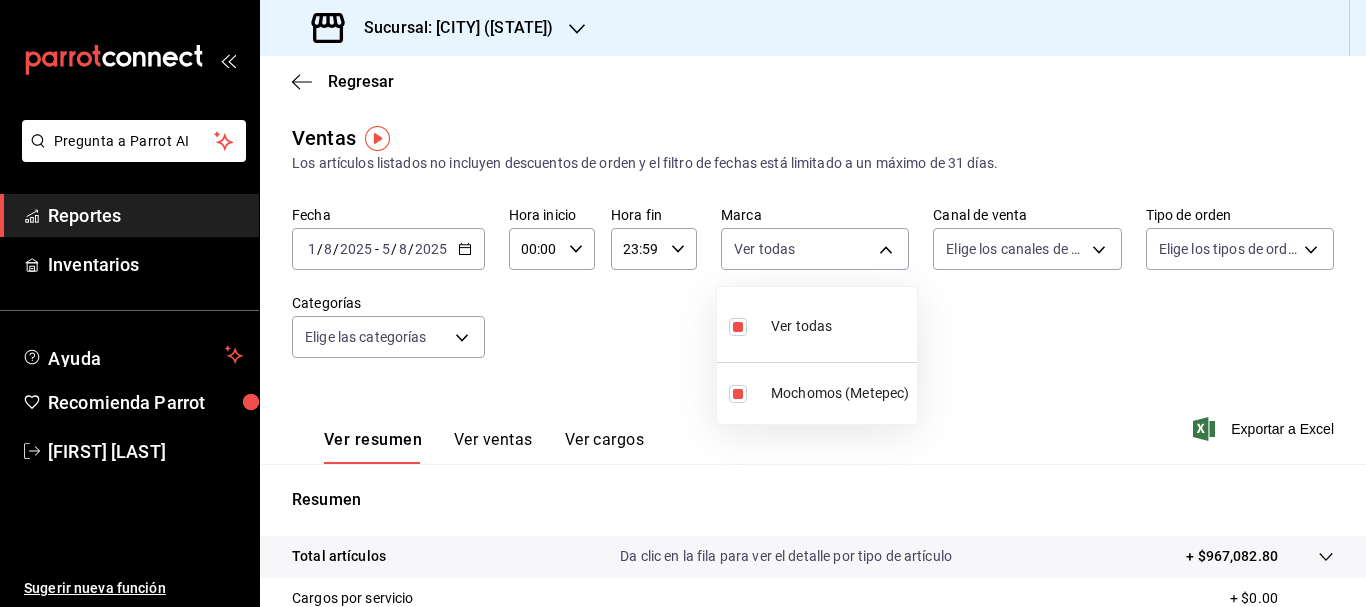 click at bounding box center [683, 303] 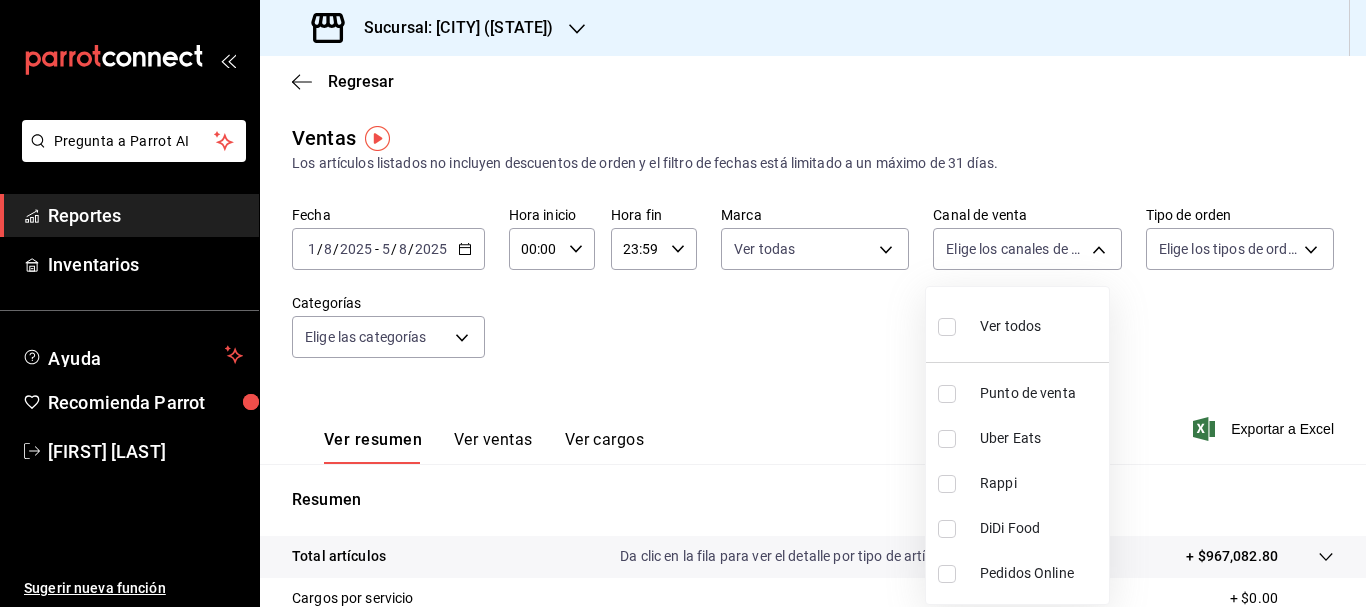 click on "Pregunta a Parrot AI Reportes   Inventarios   Ayuda Recomienda Parrot   Cristian Mercado   Sugerir nueva función   Sucursal: Mochomos (Metepec) Regresar Ventas Los artículos listados no incluyen descuentos de orden y el filtro de fechas está limitado a un máximo de 31 días. Fecha 2025-08-01 1 / 8 / 2025 - 2025-08-05 5 / 8 / 2025 Hora inicio 00:00 Hora inicio Hora fin 23:59 Hora fin Marca Ver todas 2365f74e-aa6b-4392-bdf2-72765591bddf Canal de venta Elige los canales de venta Tipo de orden Elige los tipos de orden Categorías Elige las categorías Ver resumen Ver ventas Ver cargos Exportar a Excel Resumen Total artículos Da clic en la fila para ver el detalle por tipo de artículo + $967,082.80 Cargos por servicio + $0.00 Venta bruta = $967,082.80 Descuentos totales - $17,929.00 Certificados de regalo - $0.00 Venta total = $949,153.80 Impuestos - $130,917.77 Venta neta = $818,236.03 GANA 1 MES GRATIS EN TU SUSCRIPCIÓN AQUÍ Ver video tutorial Ir a video Pregunta a Parrot AI Reportes   Inventarios" at bounding box center [683, 303] 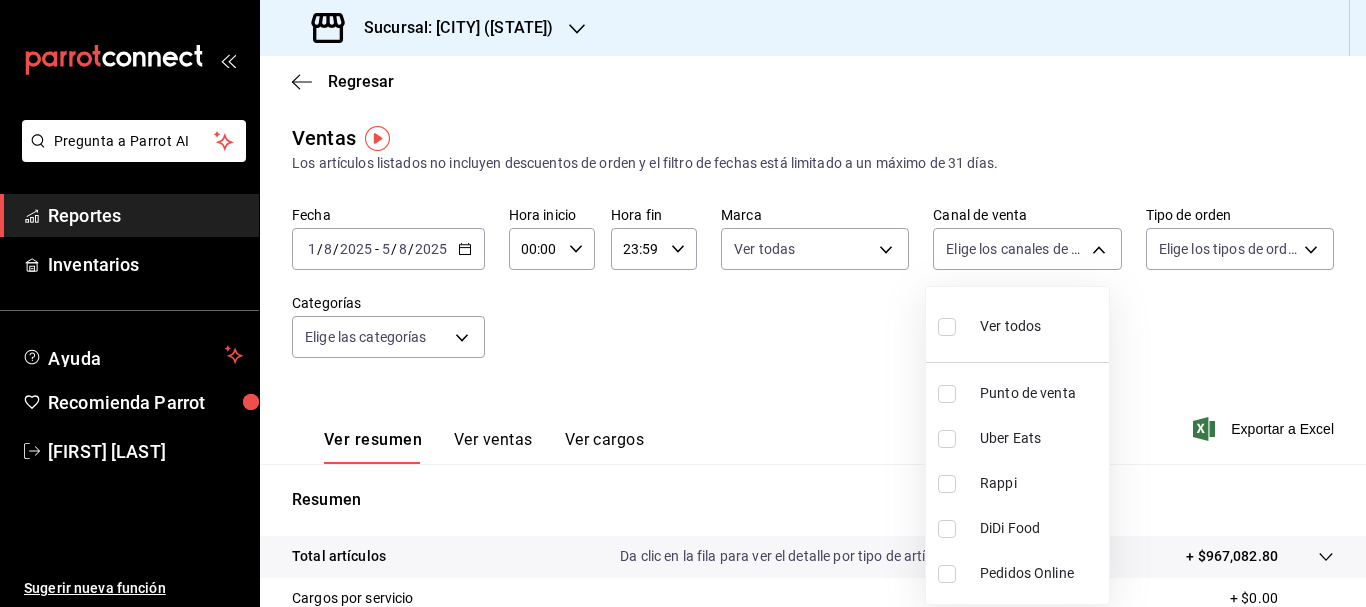 click on "Ver todos" at bounding box center (1017, 324) 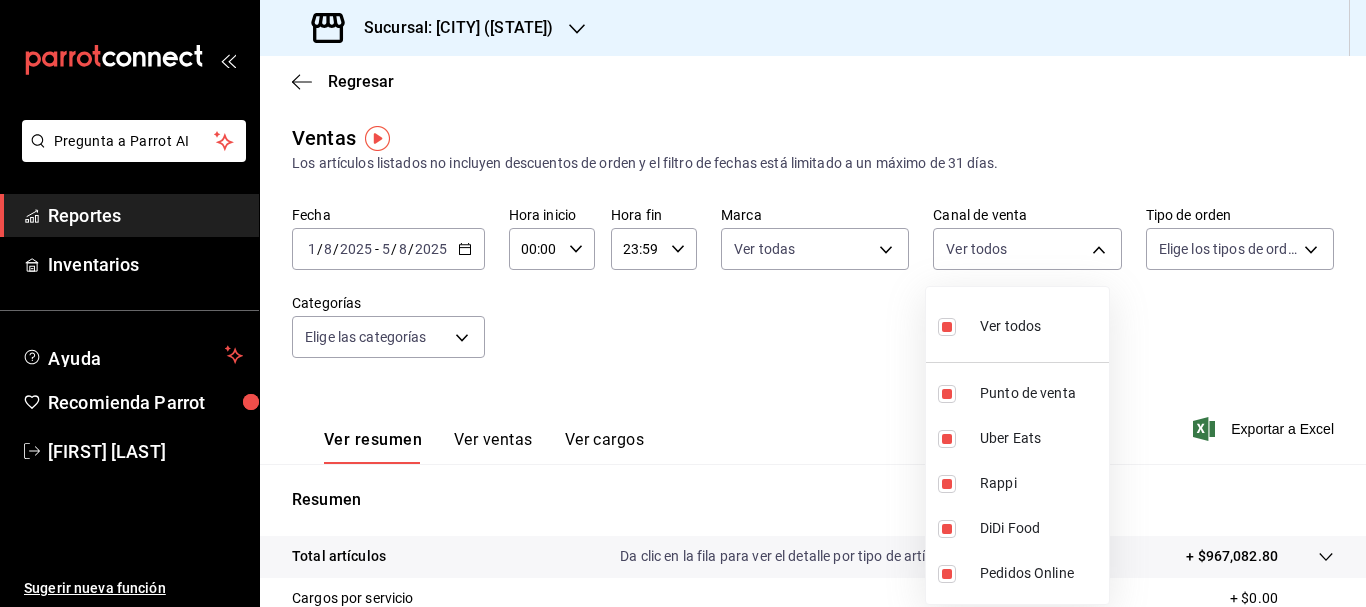 click at bounding box center [683, 303] 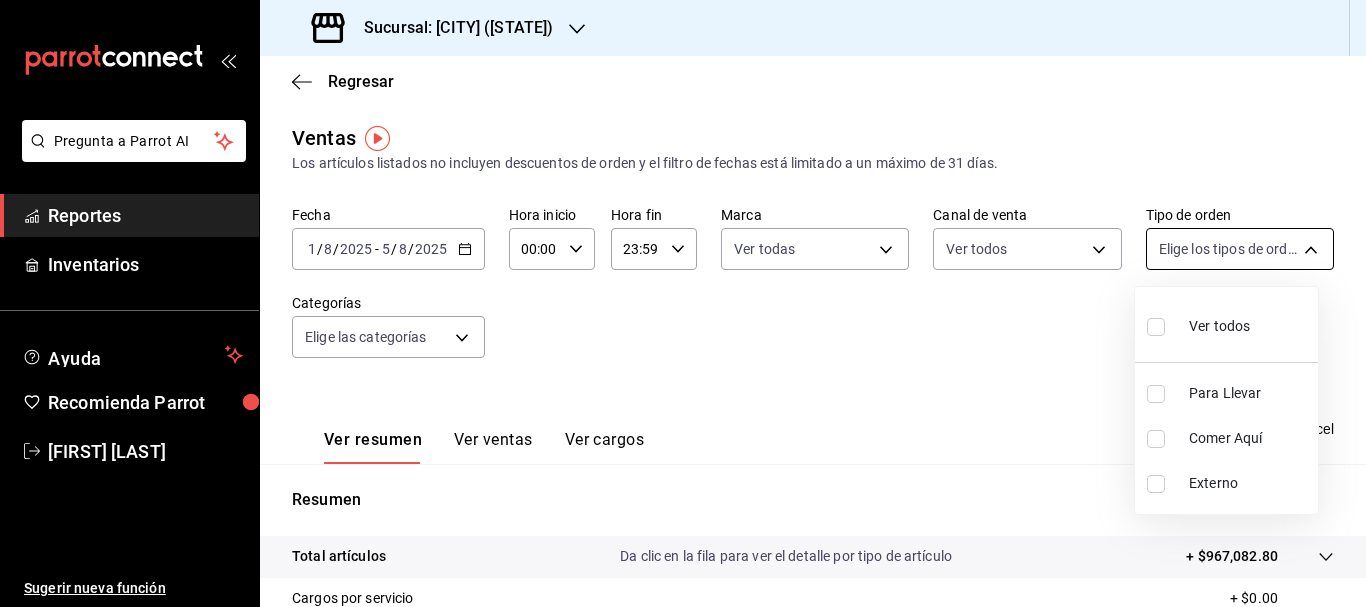 click on "Pregunta a Parrot AI Reportes   Inventarios   Ayuda Recomienda Parrot   Cristian Mercado   Sugerir nueva función   Sucursal: Mochomos (Metepec) Regresar Ventas Los artículos listados no incluyen descuentos de orden y el filtro de fechas está limitado a un máximo de 31 días. Fecha 2025-08-01 1 / 8 / 2025 - 2025-08-05 5 / 8 / 2025 Hora inicio 00:00 Hora inicio Hora fin 23:59 Hora fin Marca Ver todas 2365f74e-aa6b-4392-bdf2-72765591bddf Canal de venta Ver todos PARROT,UBER_EATS,RAPPI,DIDI_FOOD,ONLINE Tipo de orden Elige los tipos de orden Categorías Elige las categorías Ver resumen Ver ventas Ver cargos Exportar a Excel Resumen Total artículos Da clic en la fila para ver el detalle por tipo de artículo + $967,082.80 Cargos por servicio + $0.00 Venta bruta = $967,082.80 Descuentos totales - $17,929.00 Certificados de regalo - $0.00 Venta total = $949,153.80 Impuestos - $130,917.77 Venta neta = $818,236.03 GANA 1 MES GRATIS EN TU SUSCRIPCIÓN AQUÍ Ver video tutorial Ir a video Pregunta a Parrot AI" at bounding box center (683, 303) 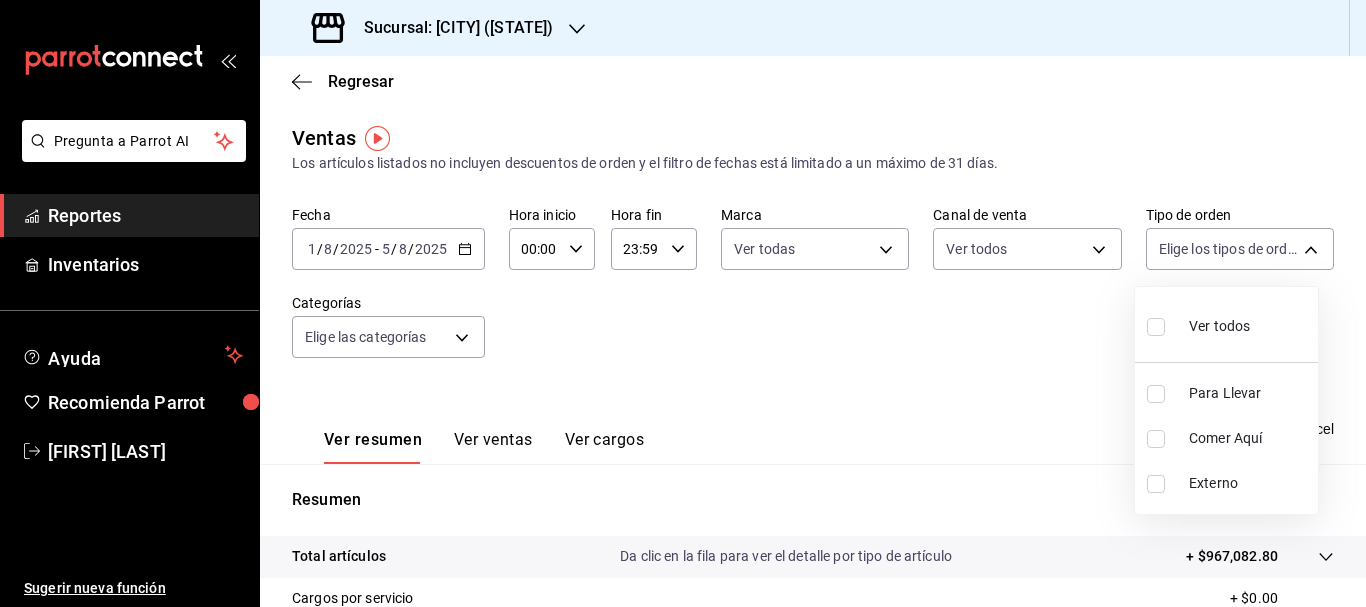 click on "Ver todos" at bounding box center (1219, 326) 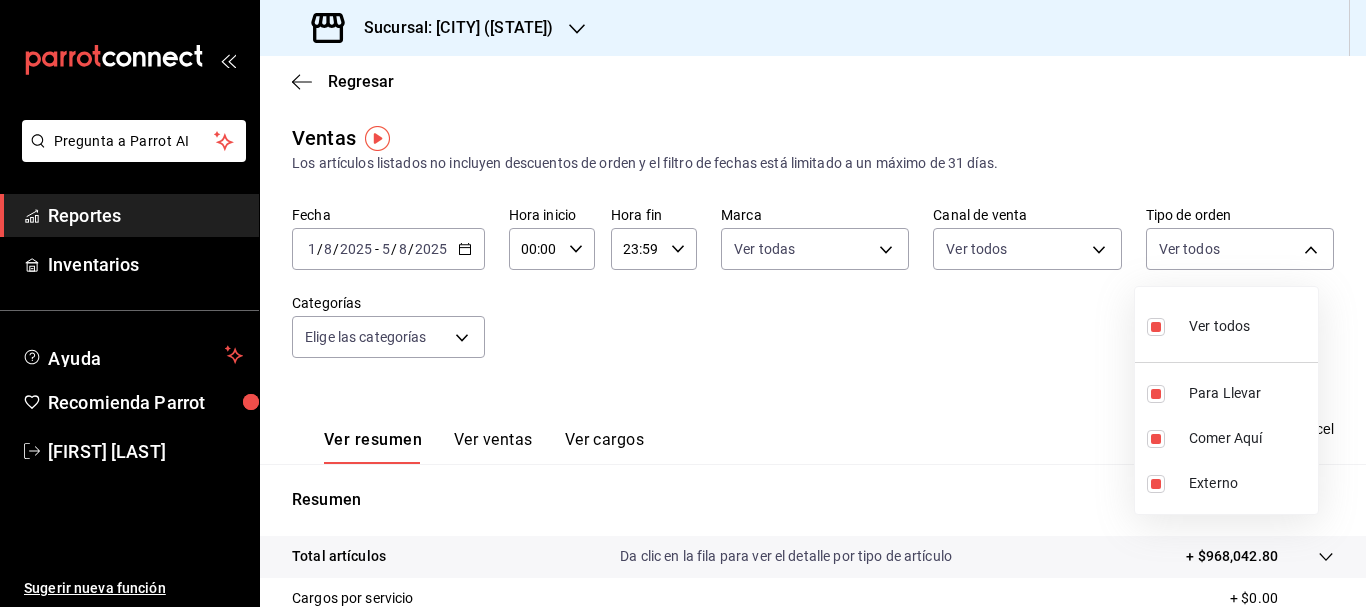 click at bounding box center (683, 303) 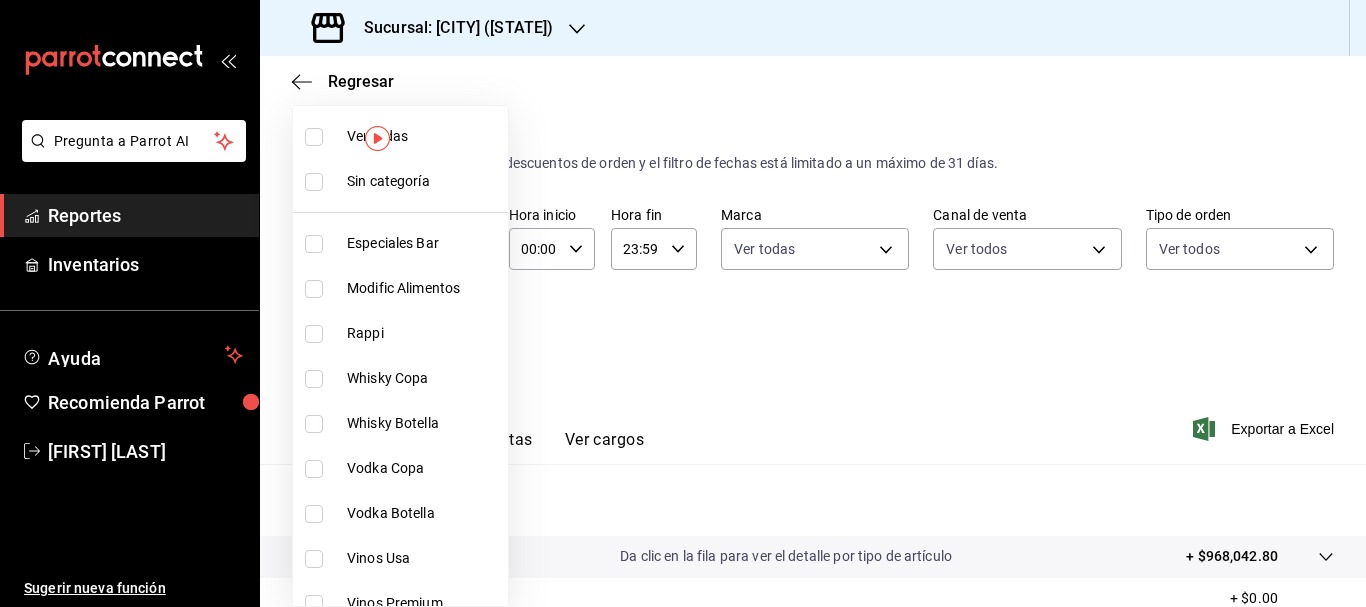 click on "Pregunta a Parrot AI Reportes   Inventarios   Ayuda Recomienda Parrot   Cristian Mercado   Sugerir nueva función   Sucursal: Mochomos (Metepec) Regresar Ventas Los artículos listados no incluyen descuentos de orden y el filtro de fechas está limitado a un máximo de 31 días. Fecha 2025-08-01 1 / 8 / 2025 - 2025-08-05 5 / 8 / 2025 Hora inicio 00:00 Hora inicio Hora fin 23:59 Hora fin Marca Ver todas 2365f74e-aa6b-4392-bdf2-72765591bddf Canal de venta Ver todos PARROT,UBER_EATS,RAPPI,DIDI_FOOD,ONLINE Tipo de orden Ver todos 3a236ed8-2e24-47ca-8e59-ead494492482,da8509e8-5fca-4f62-958e-973104937870,EXTERNAL Categorías Elige las categorías Ver resumen Ver ventas Ver cargos Exportar a Excel Resumen Total artículos Da clic en la fila para ver el detalle por tipo de artículo + $968,042.80 Cargos por servicio + $0.00 Venta bruta = $968,042.80 Descuentos totales - $17,929.00 Certificados de regalo - $0.00 Venta total = $950,113.80 Impuestos - $131,050.18 Venta neta = $819,063.62 Ver video tutorial Ir a video" at bounding box center [683, 303] 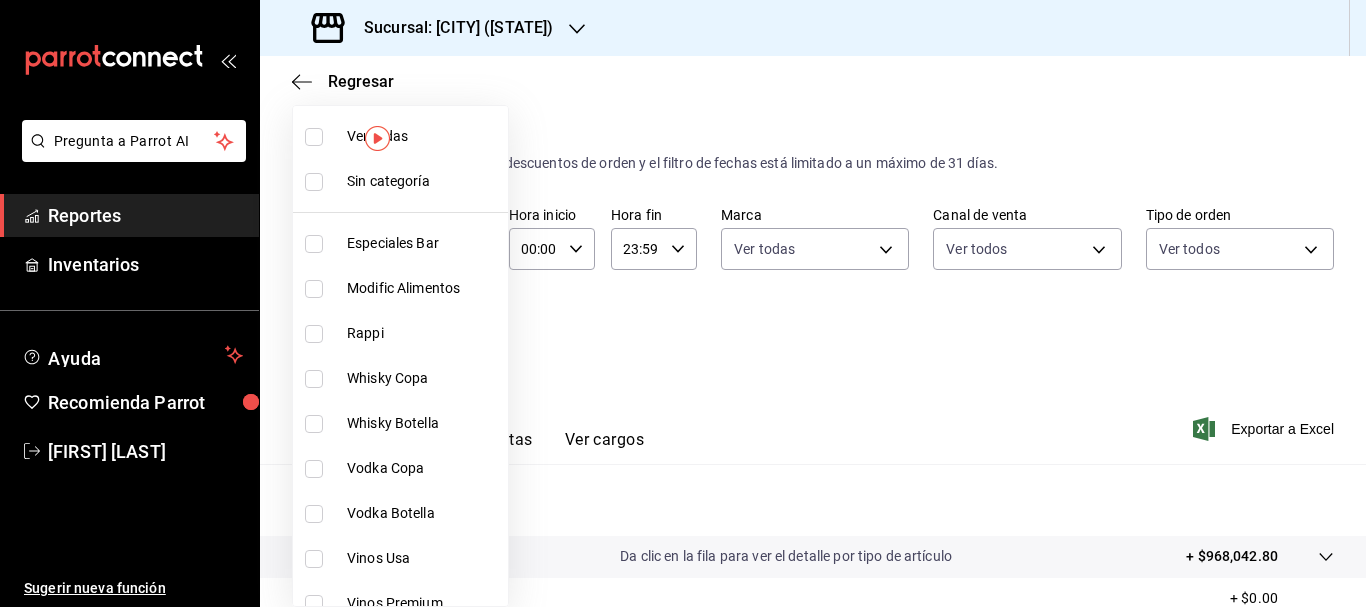 click on "Sin categoría" at bounding box center [400, 181] 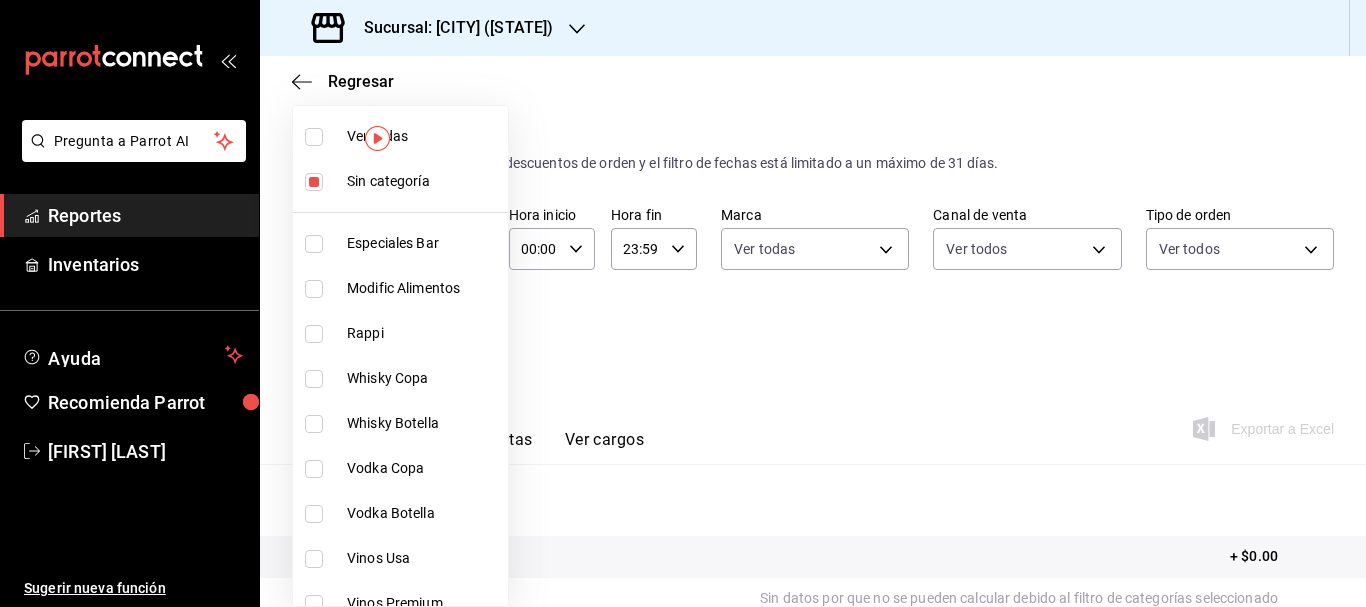 click on "Ver todas" at bounding box center (400, 136) 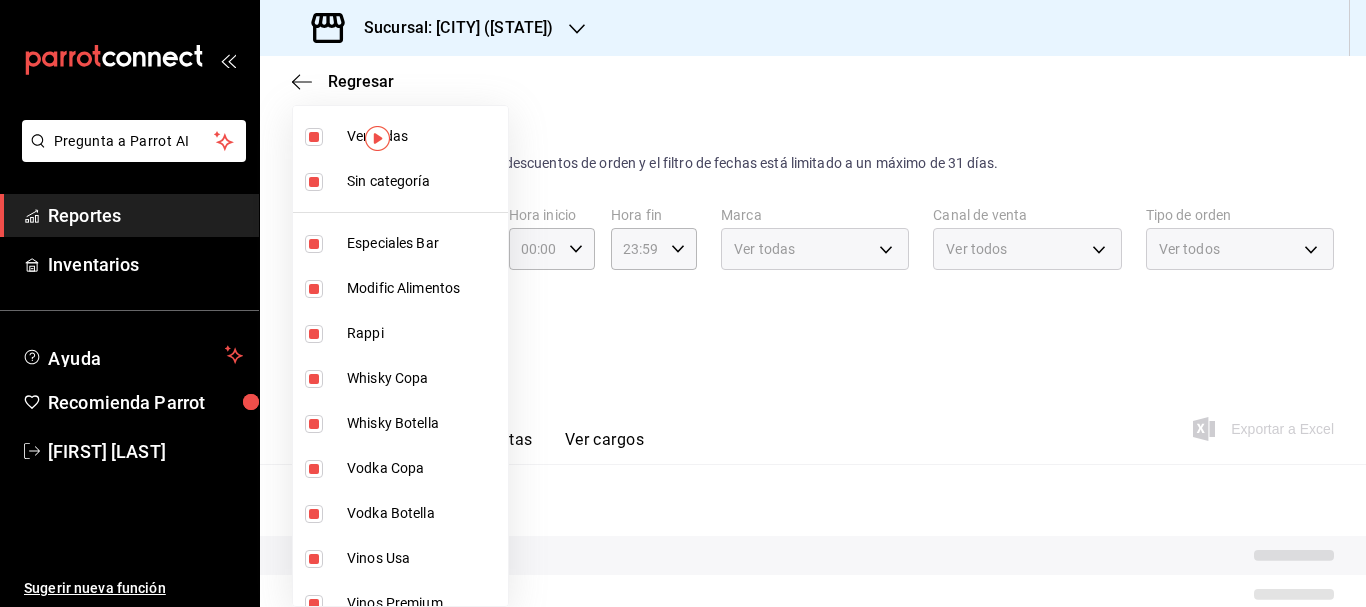 click at bounding box center (683, 303) 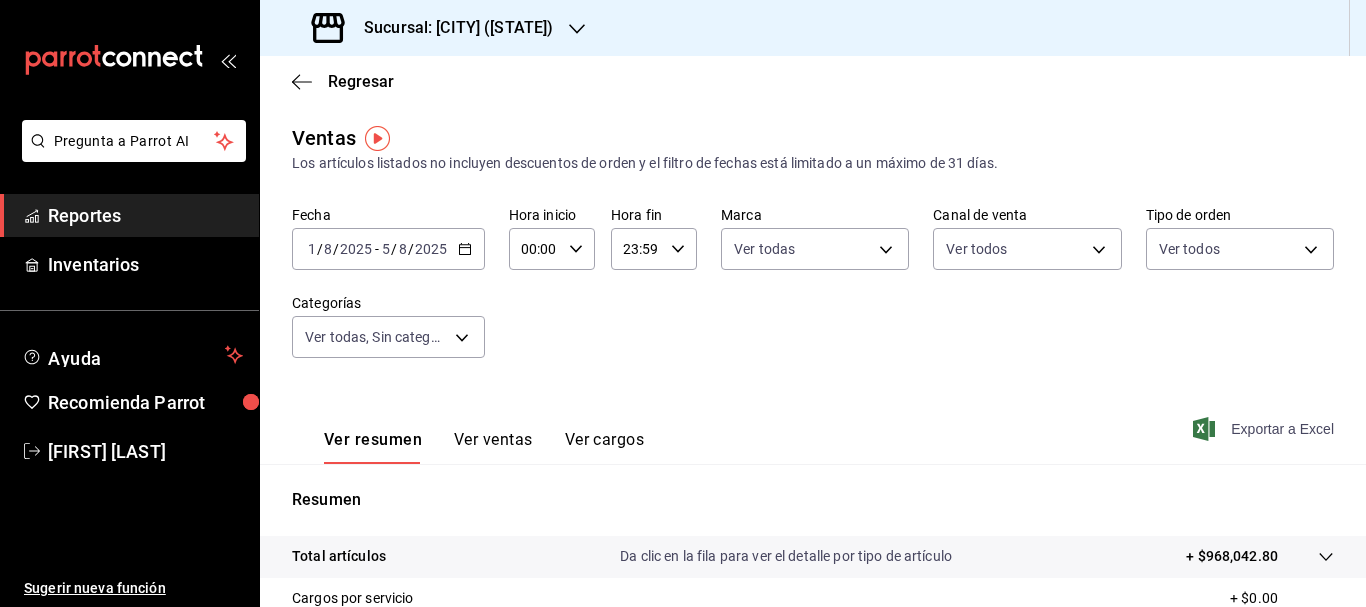 click on "Exportar a Excel" at bounding box center [1265, 429] 